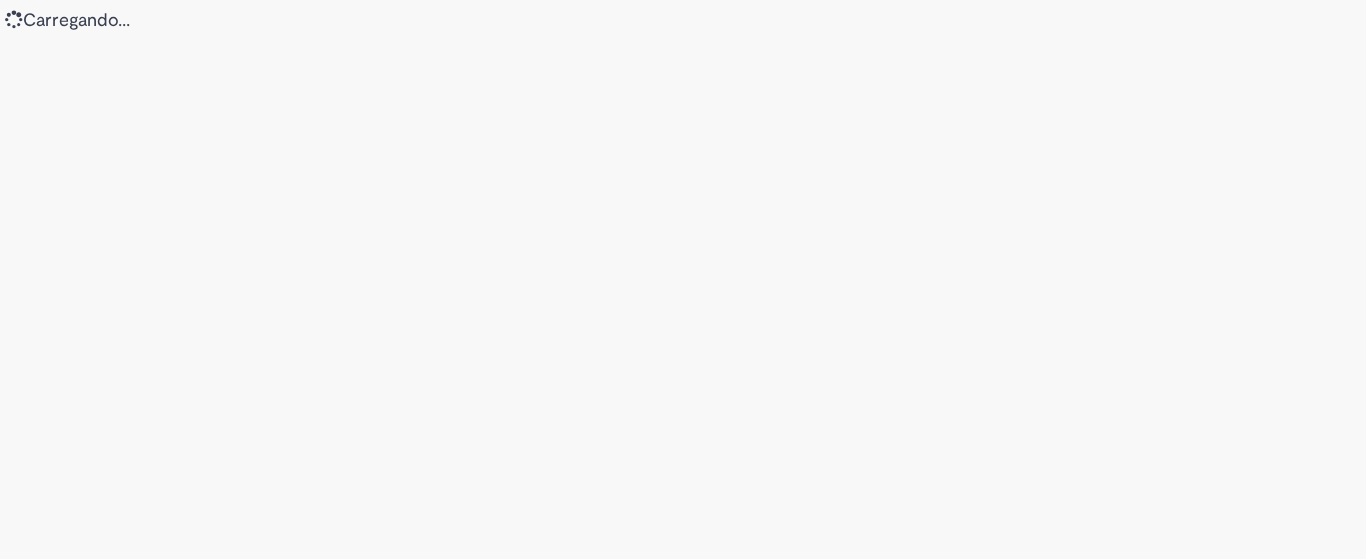 scroll, scrollTop: 0, scrollLeft: 0, axis: both 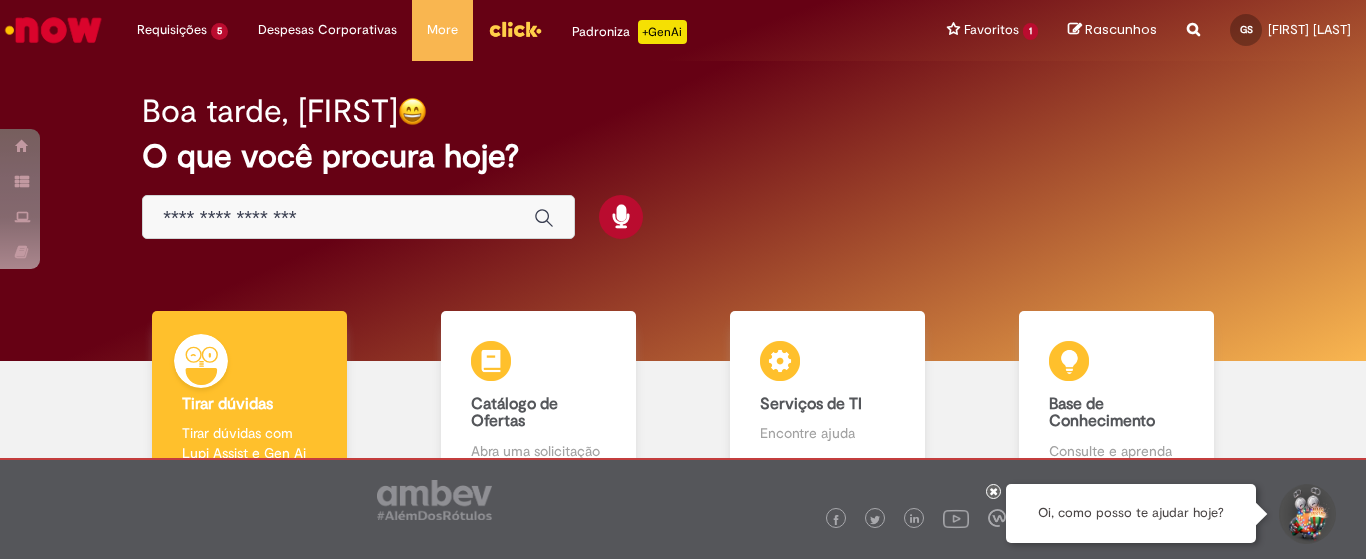 click at bounding box center [338, 218] 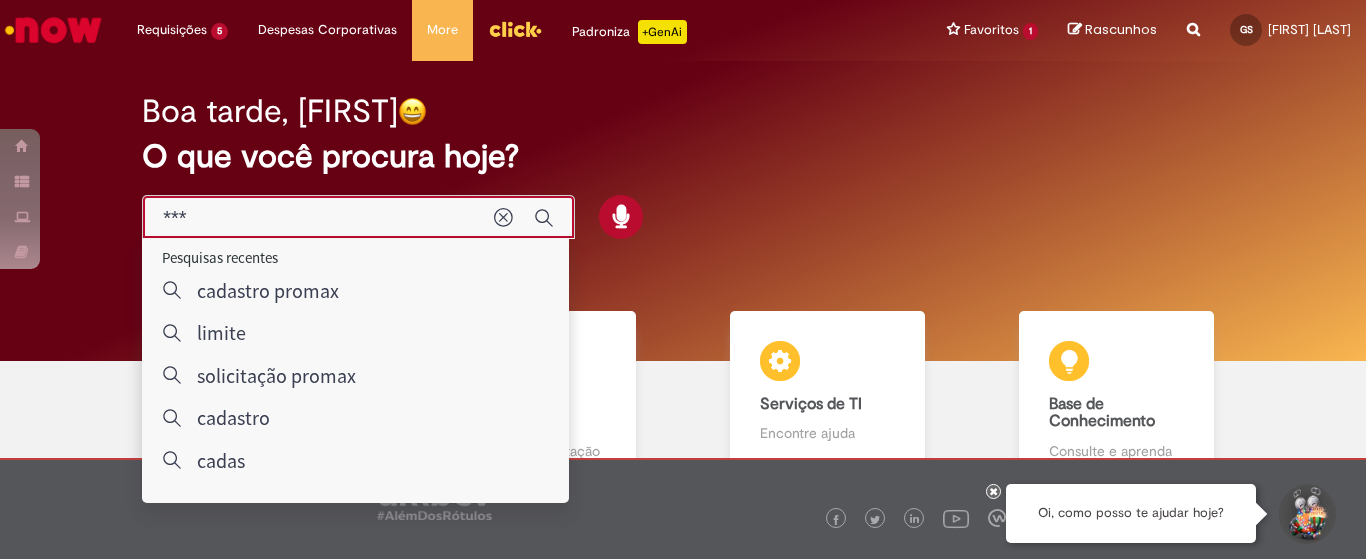type on "****" 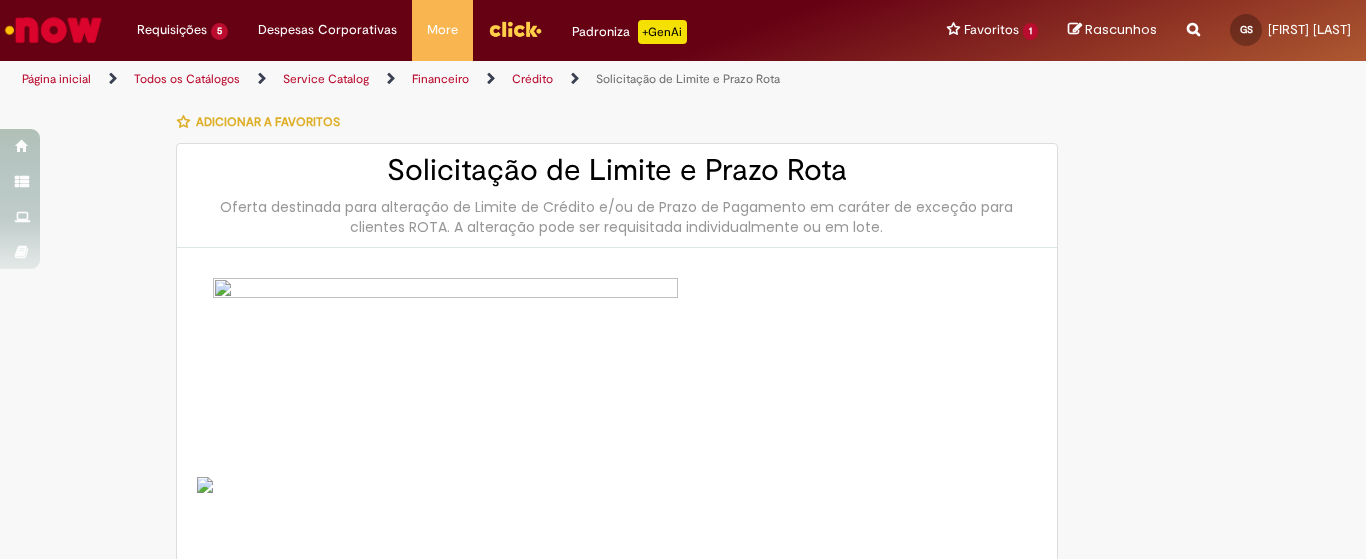 type on "********" 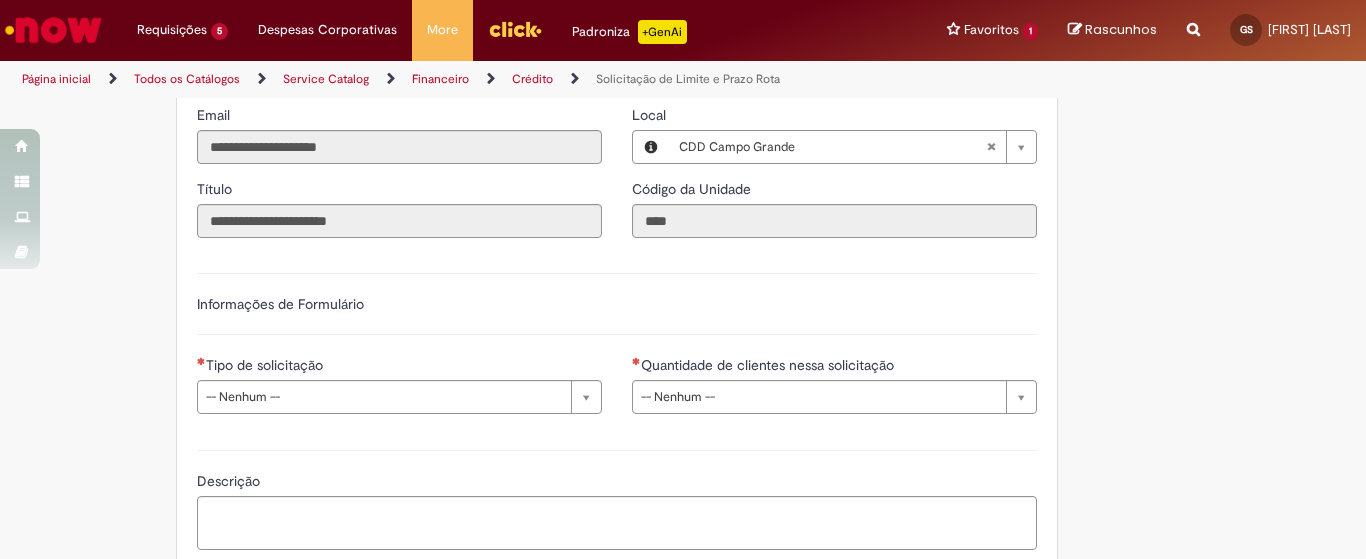 scroll, scrollTop: 917, scrollLeft: 0, axis: vertical 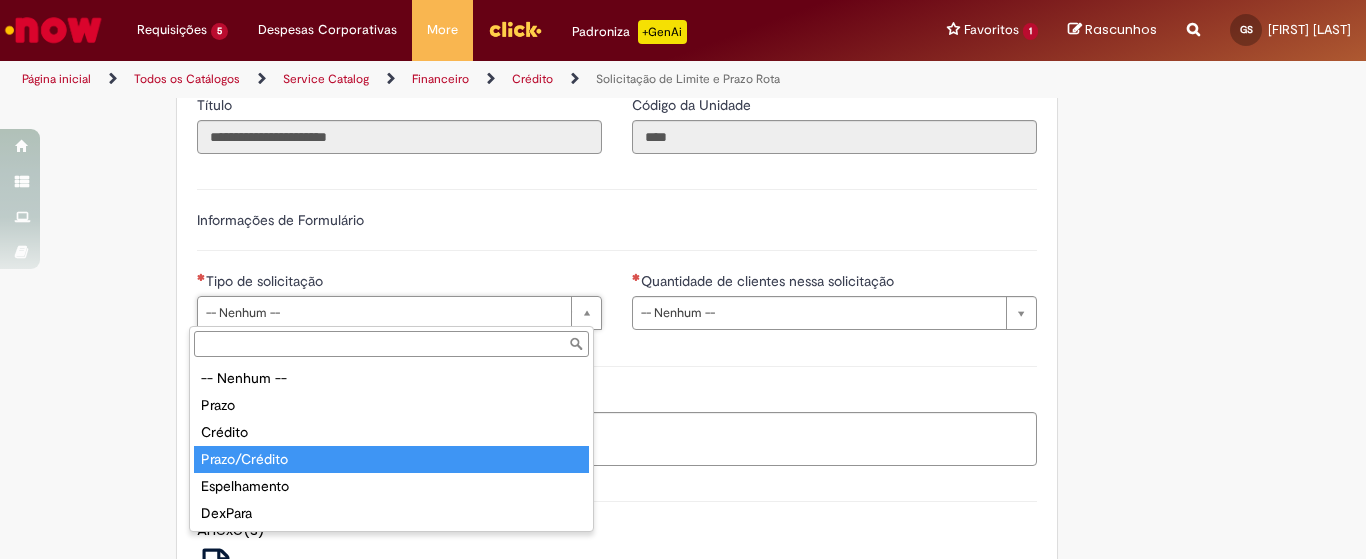 type on "**********" 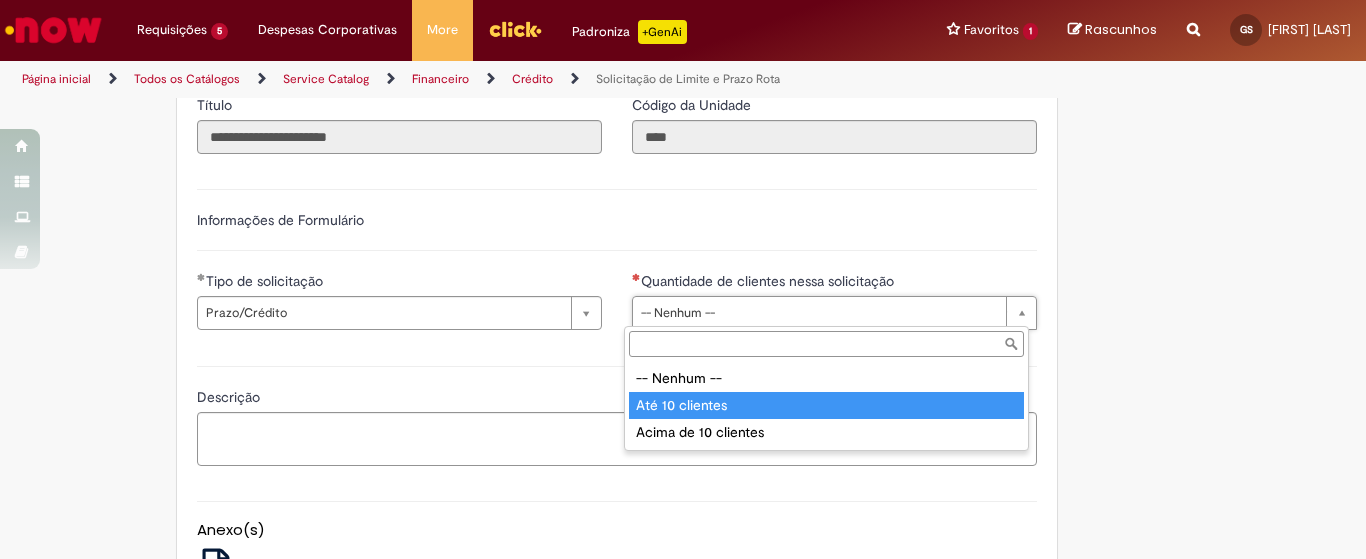 type on "**********" 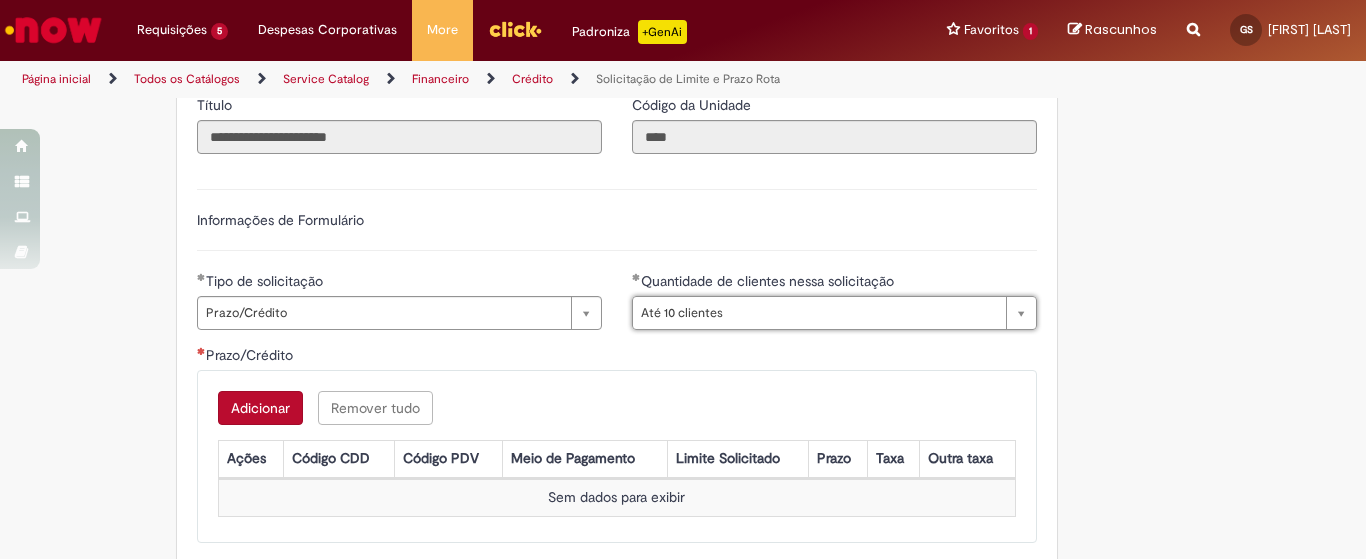 click on "Adicionar" at bounding box center [260, 408] 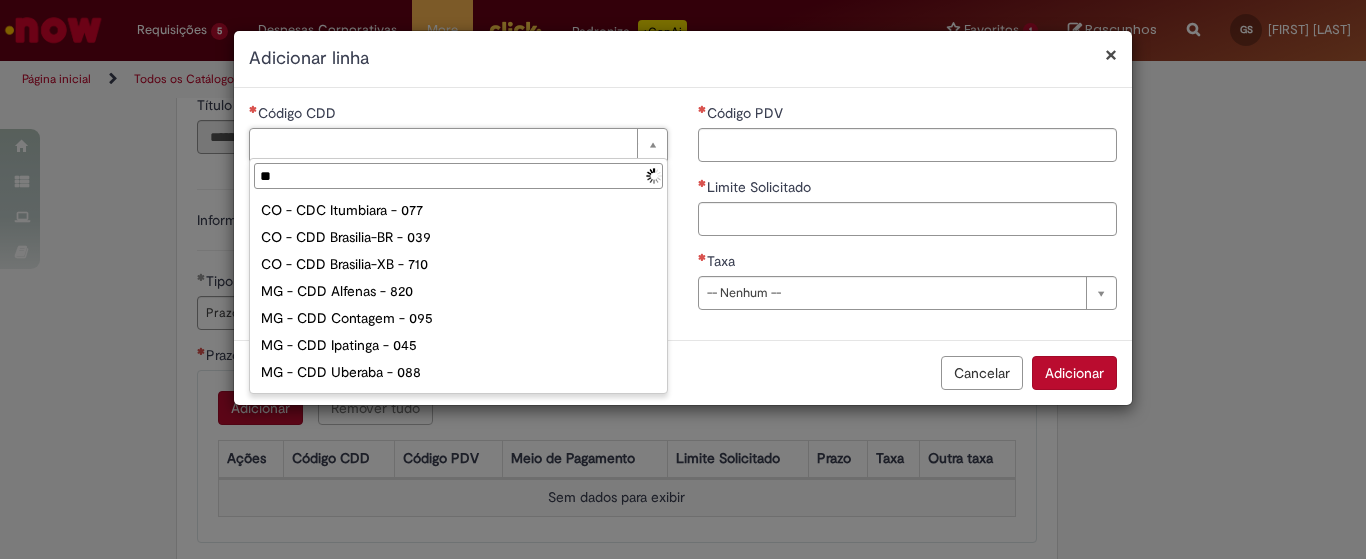 type on "***" 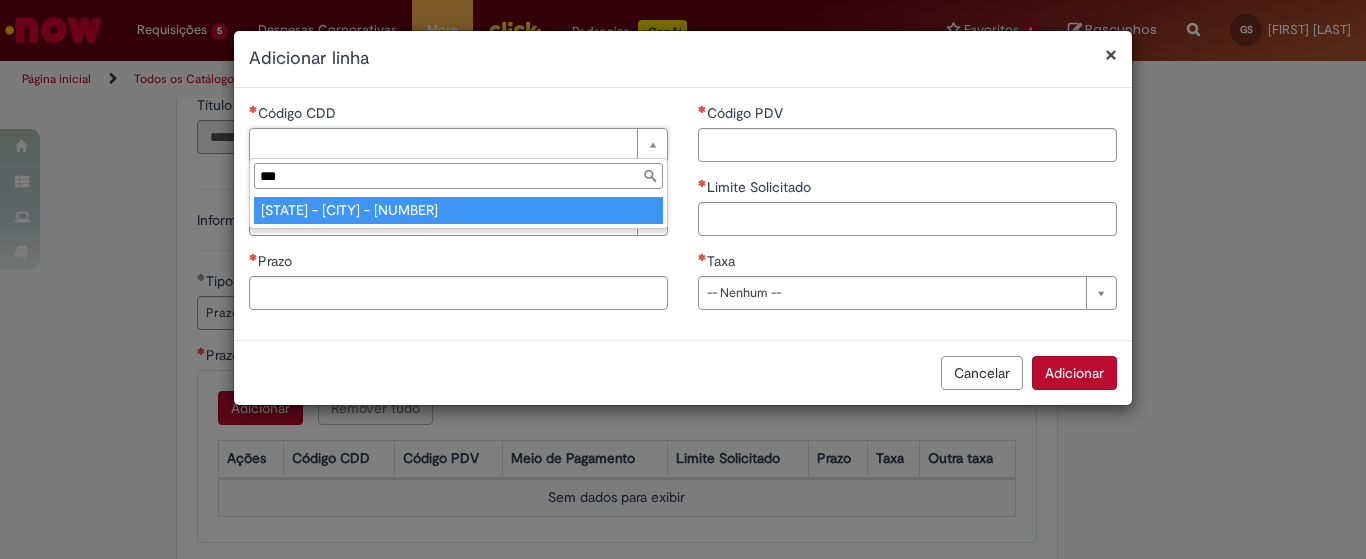 type on "**********" 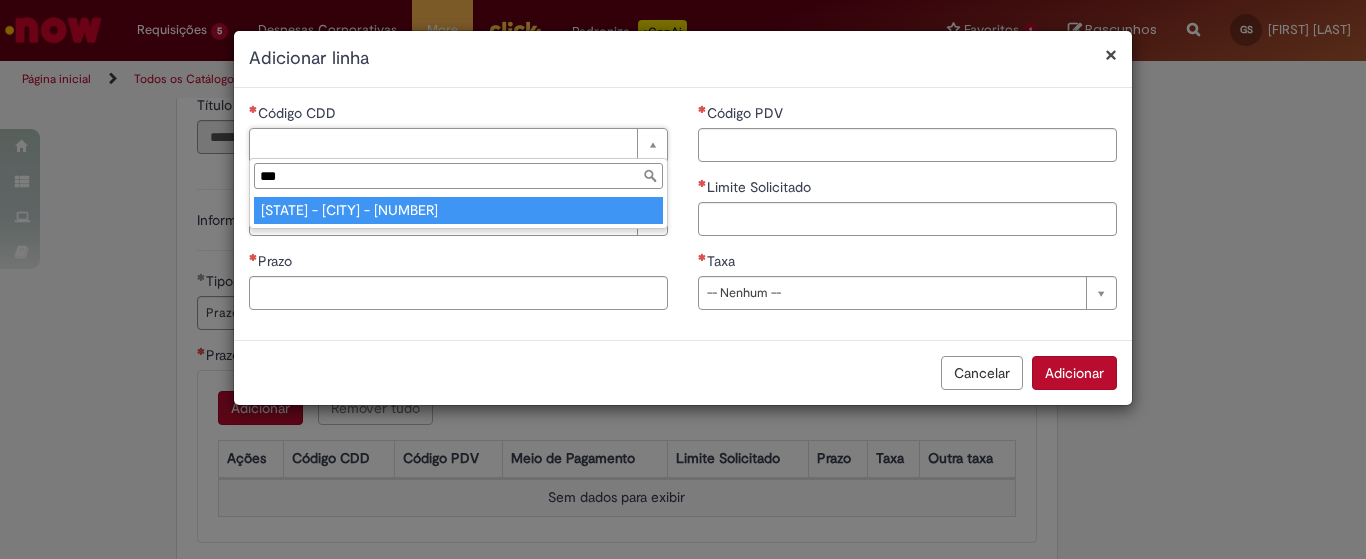 type on "**********" 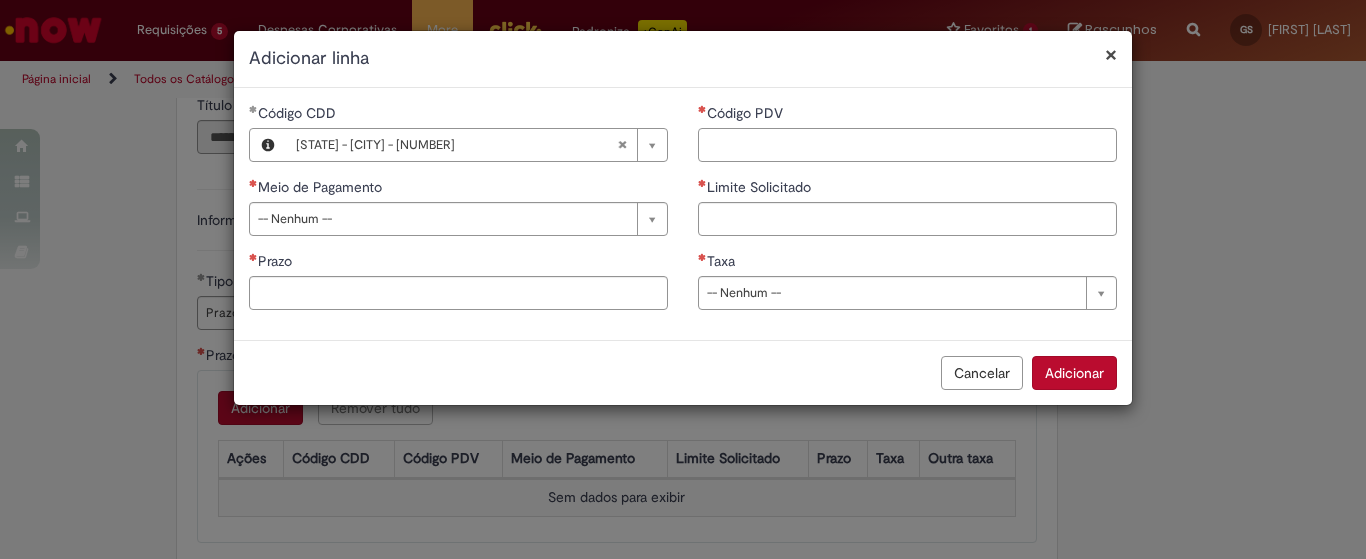 click on "Código PDV" at bounding box center [907, 145] 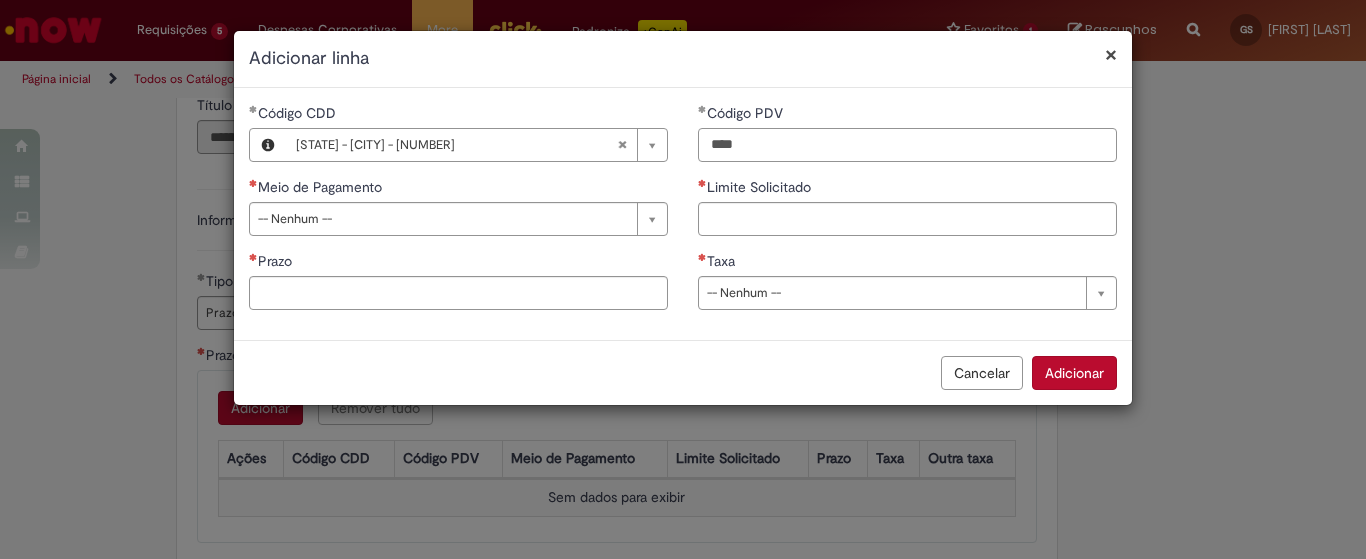 type on "****" 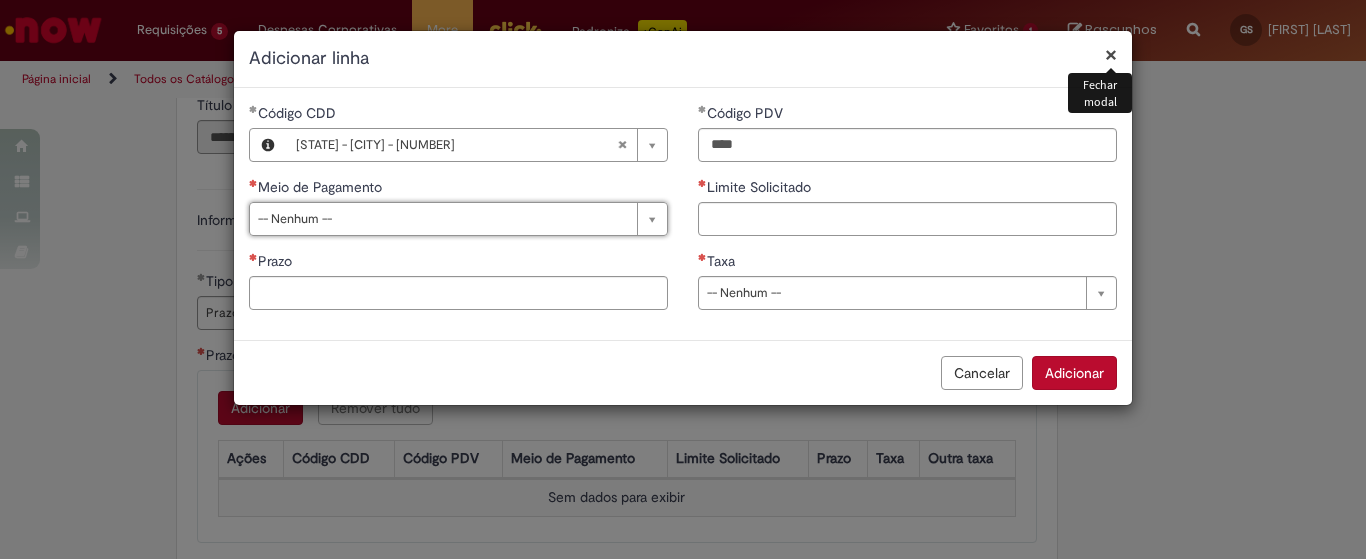 click on "×" at bounding box center [1111, 54] 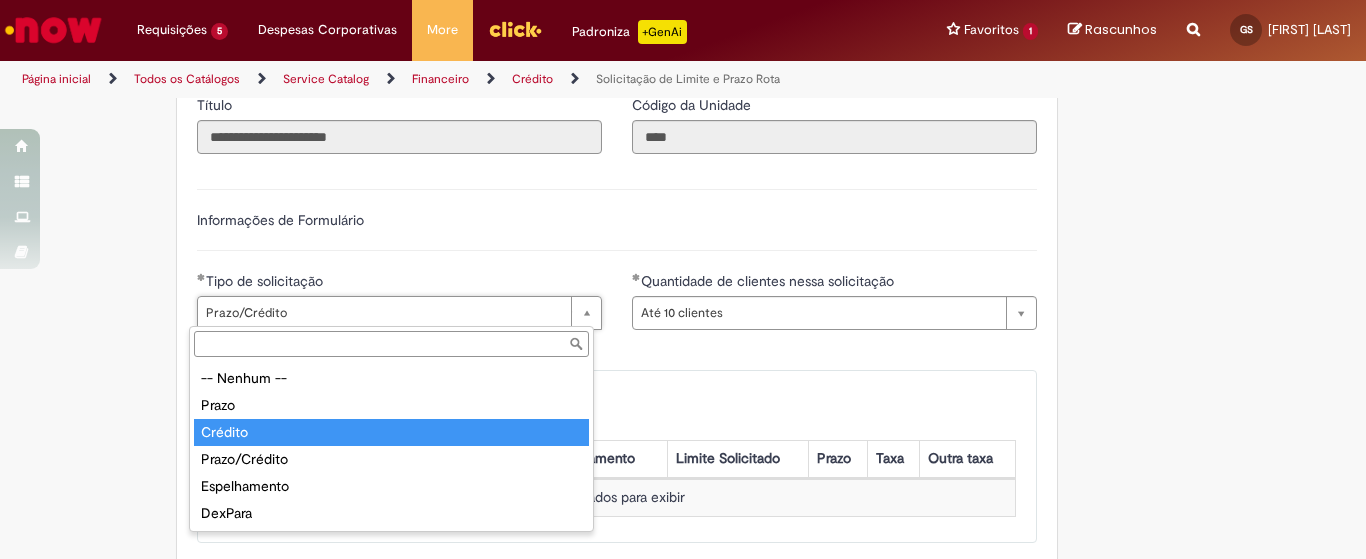 type on "*******" 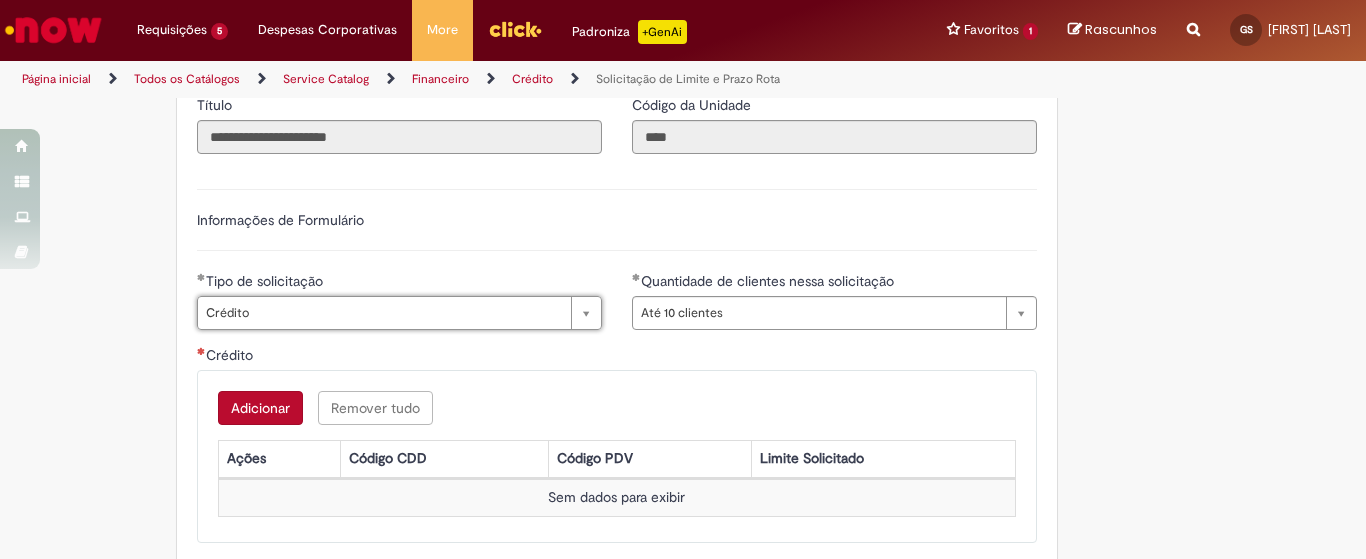 scroll, scrollTop: 0, scrollLeft: 46, axis: horizontal 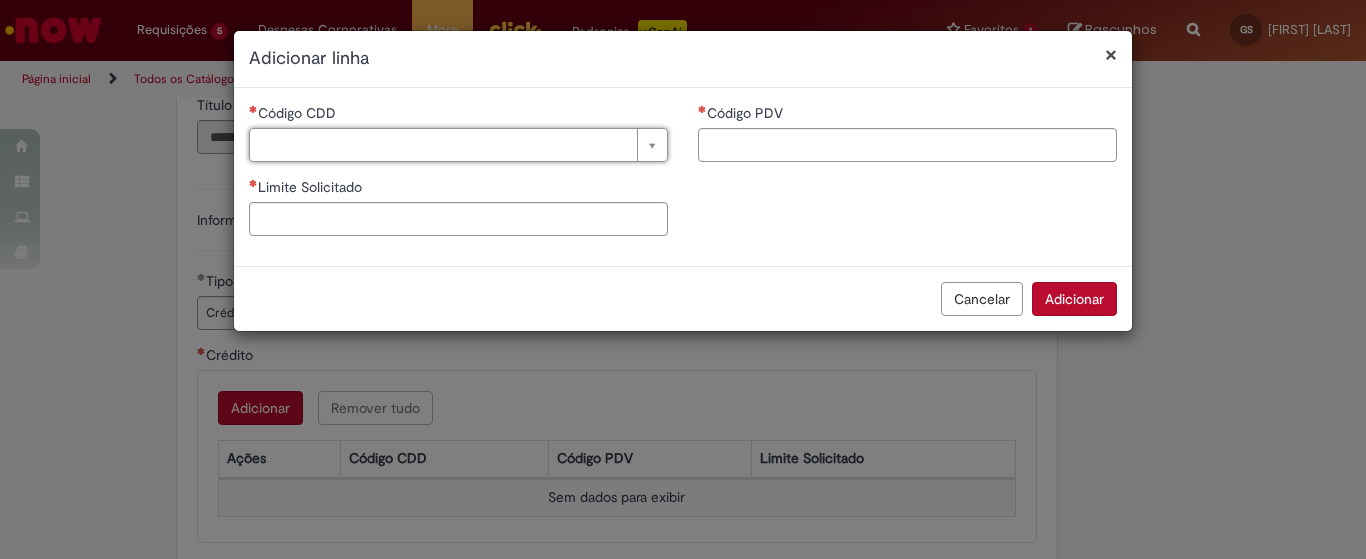 type on "*" 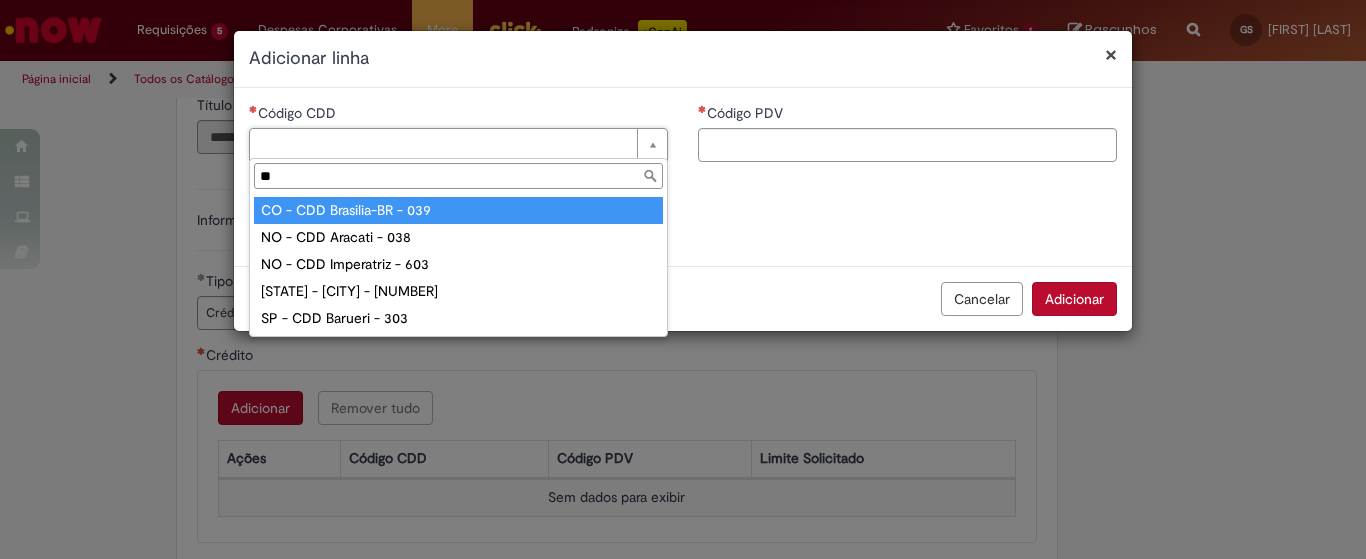 type on "***" 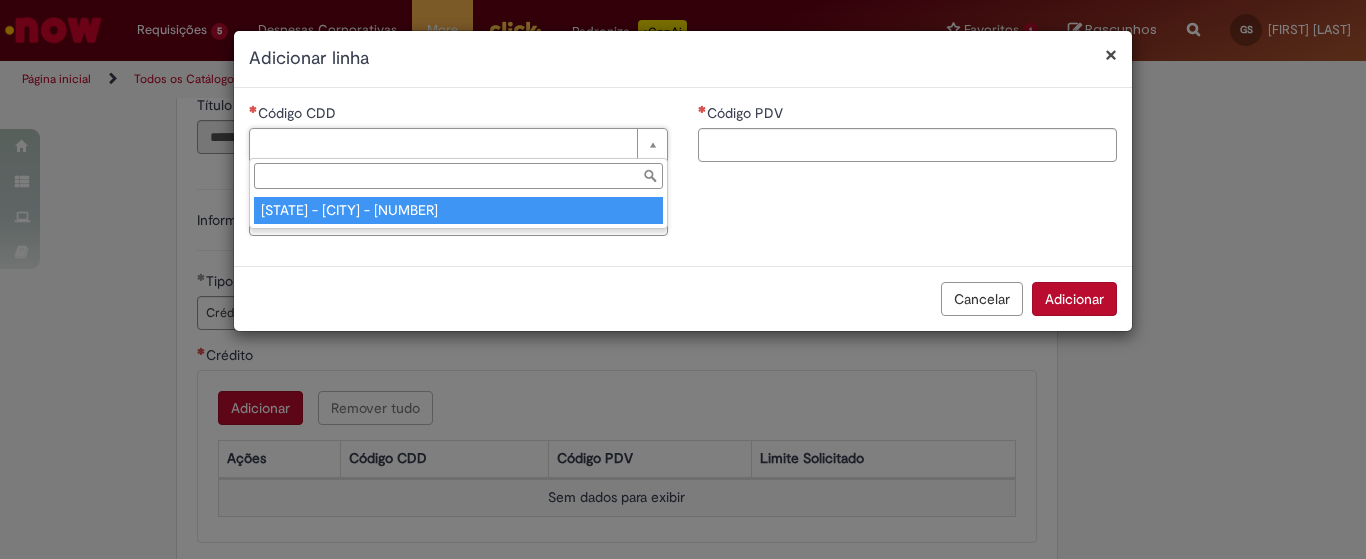 type on "**********" 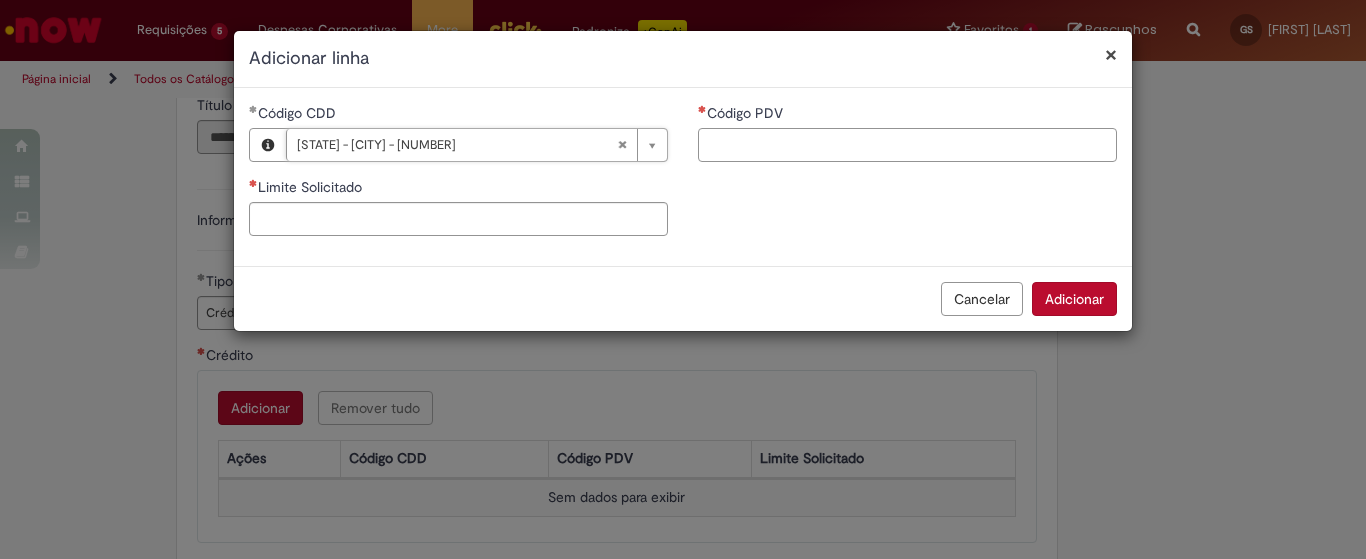 click on "Código PDV" at bounding box center [907, 145] 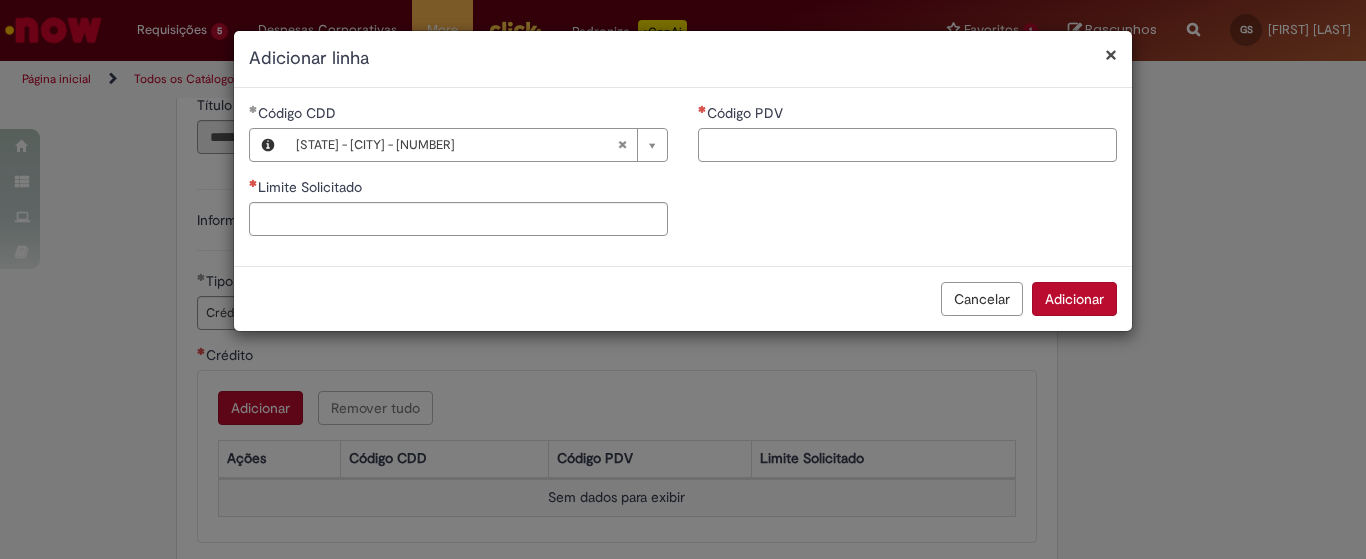 paste on "****" 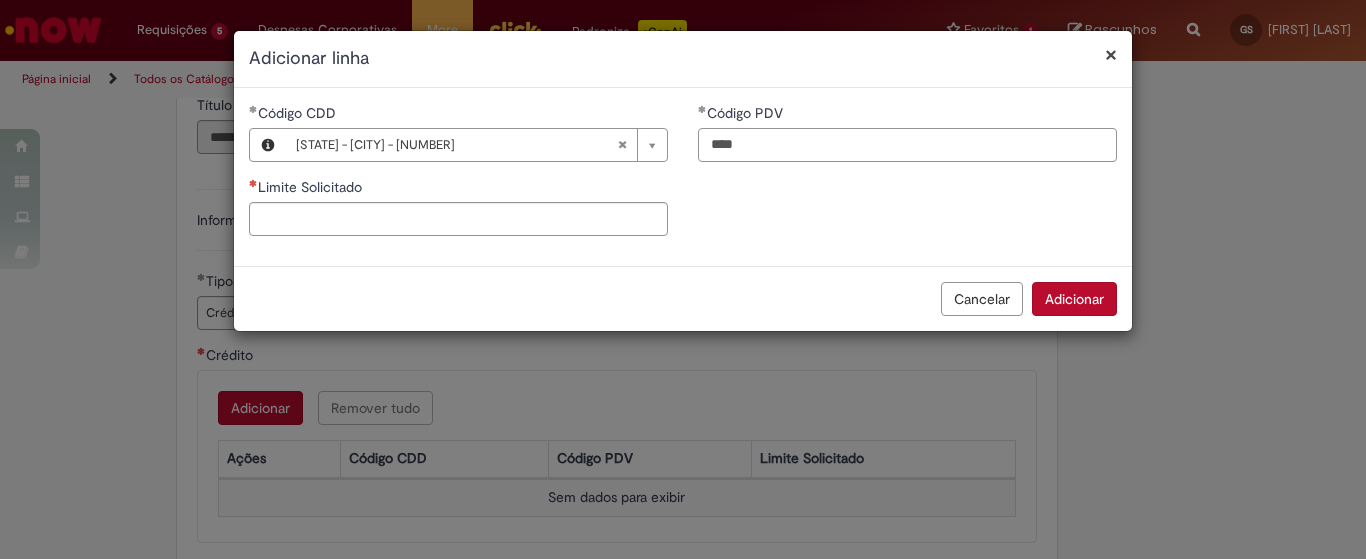 type on "****" 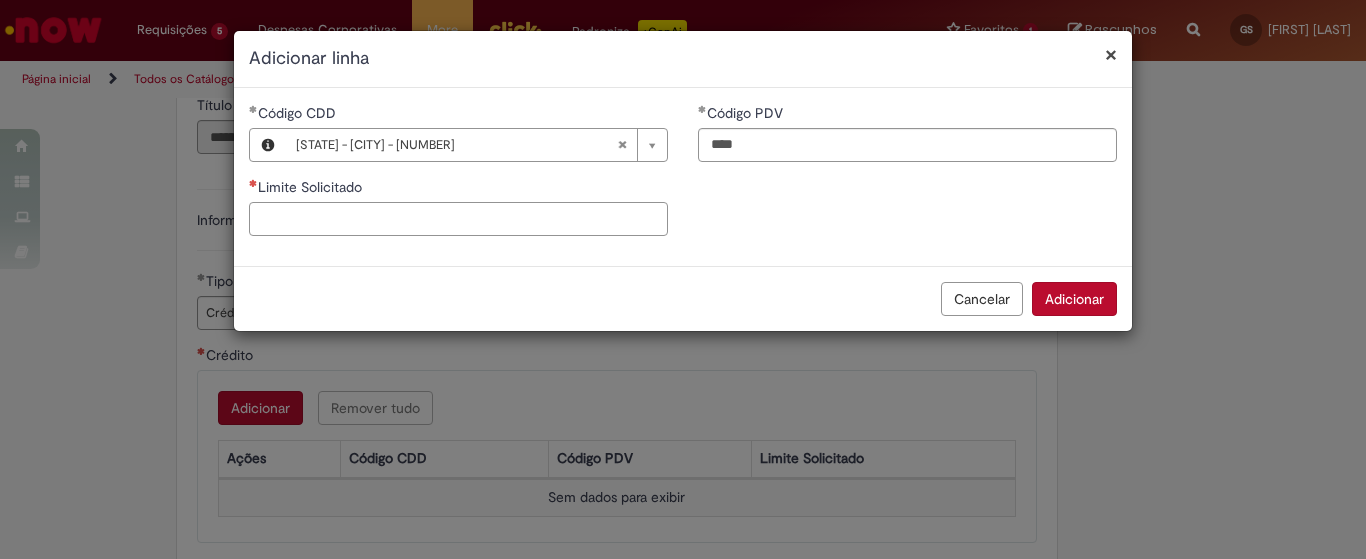 click on "Limite Solicitado" at bounding box center (458, 219) 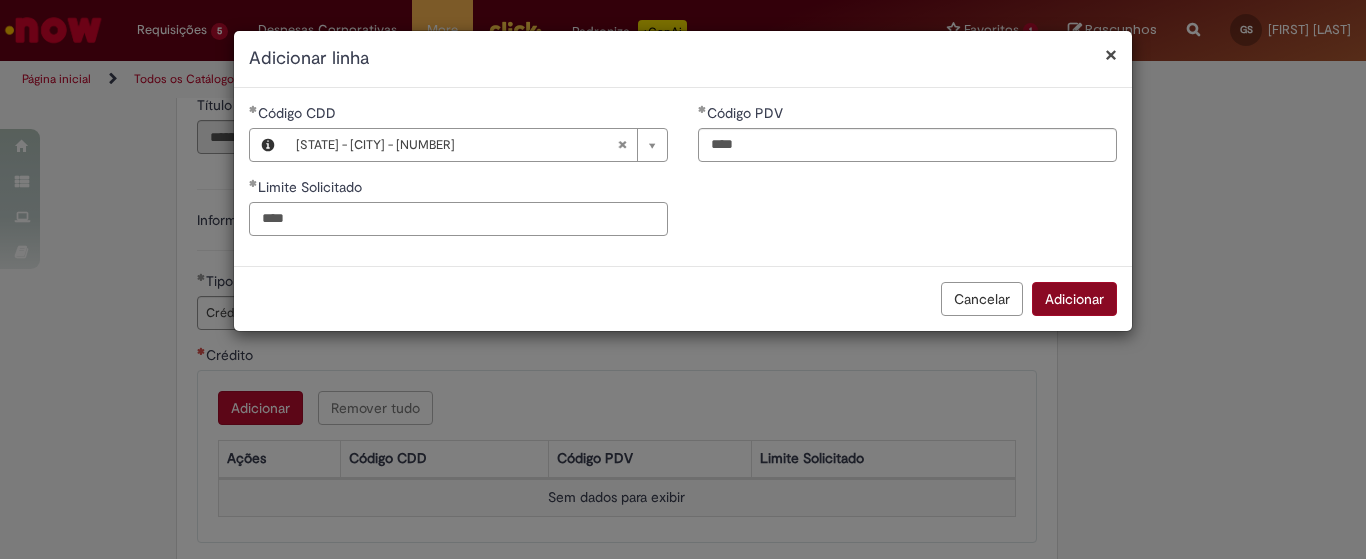 type on "****" 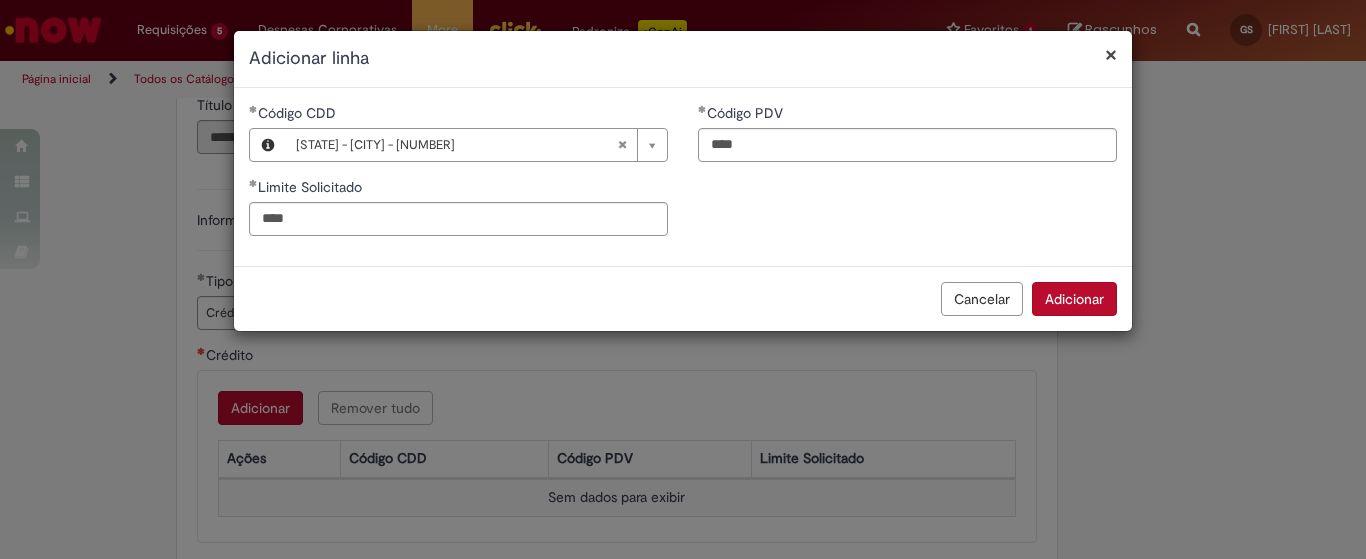 click on "Adicionar" at bounding box center [1074, 299] 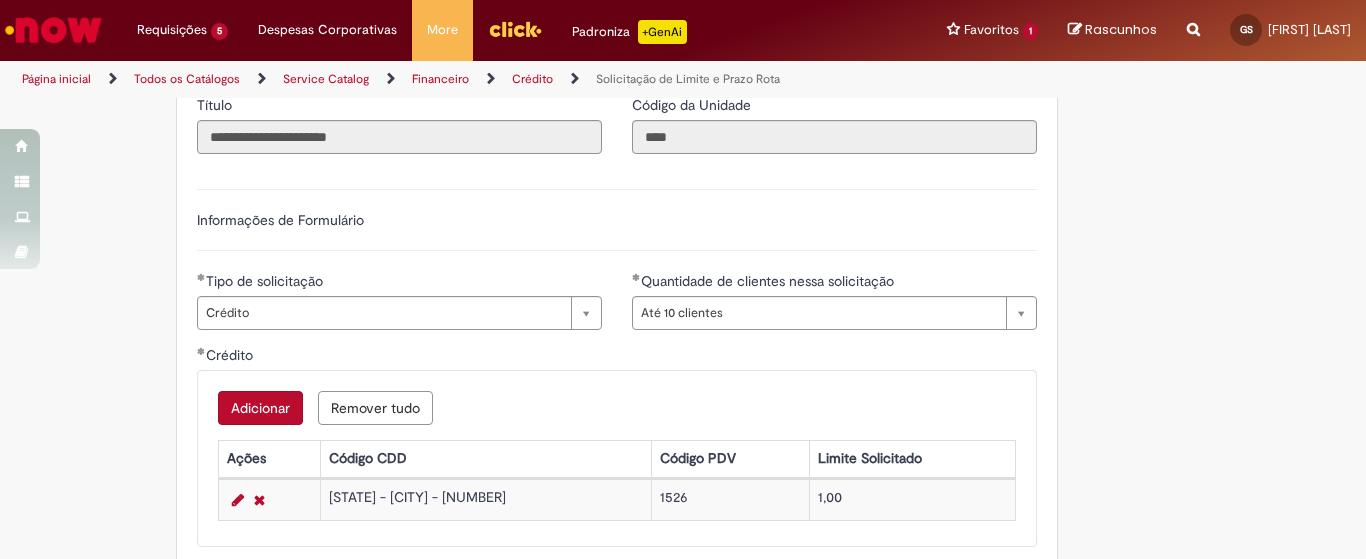 scroll, scrollTop: 1083, scrollLeft: 0, axis: vertical 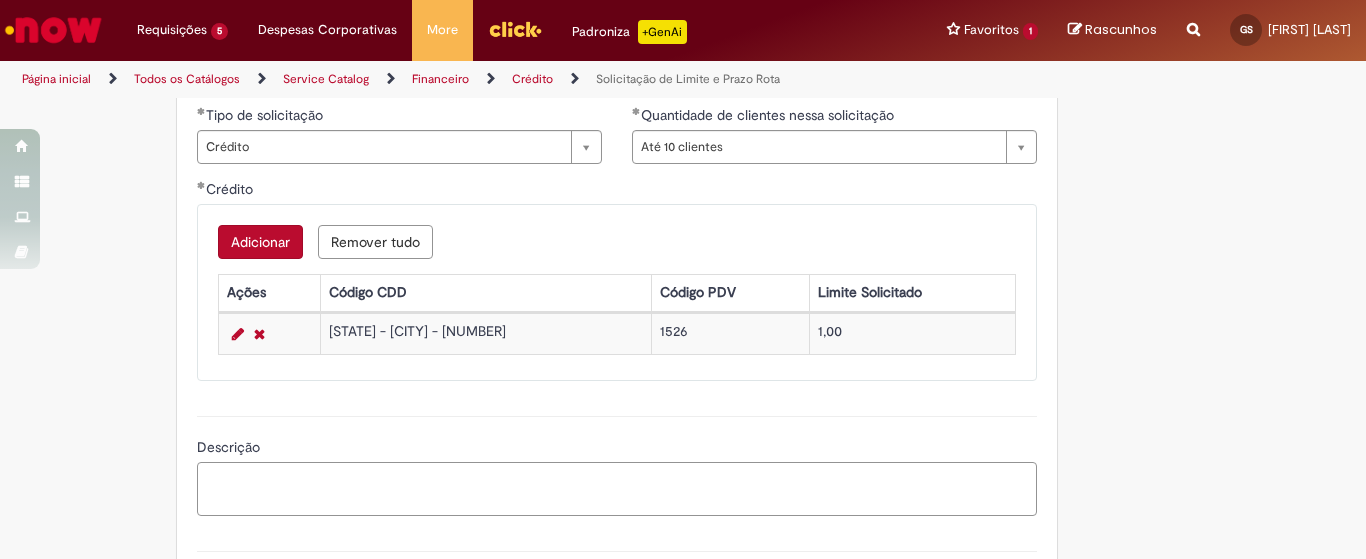 click on "Descrição" at bounding box center [617, 489] 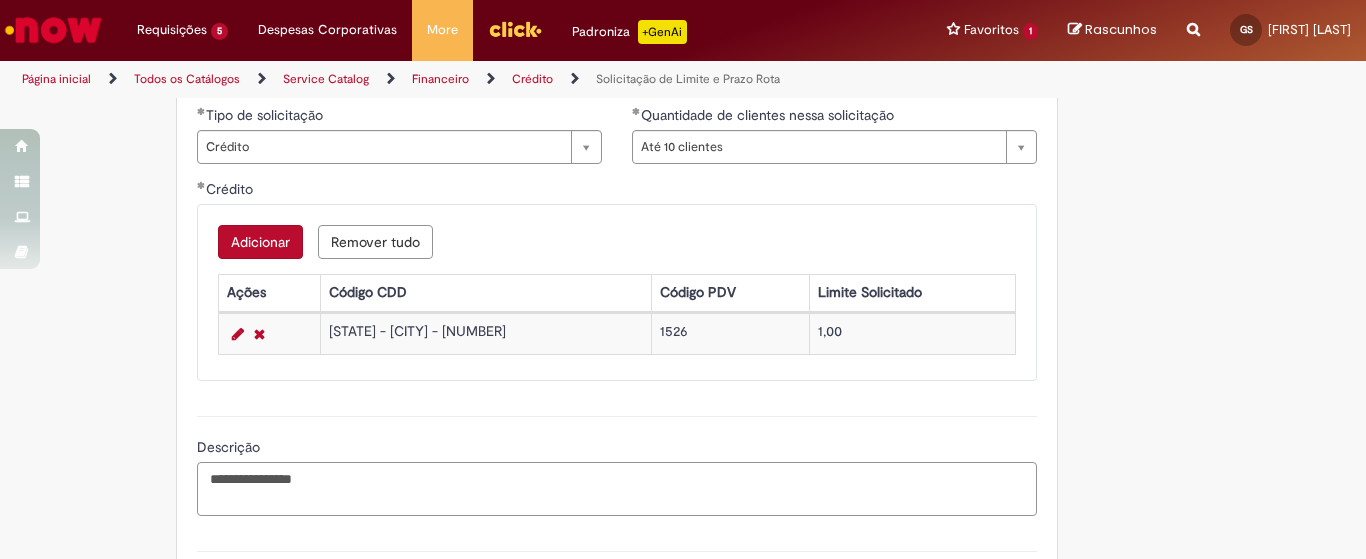 scroll, scrollTop: 1167, scrollLeft: 0, axis: vertical 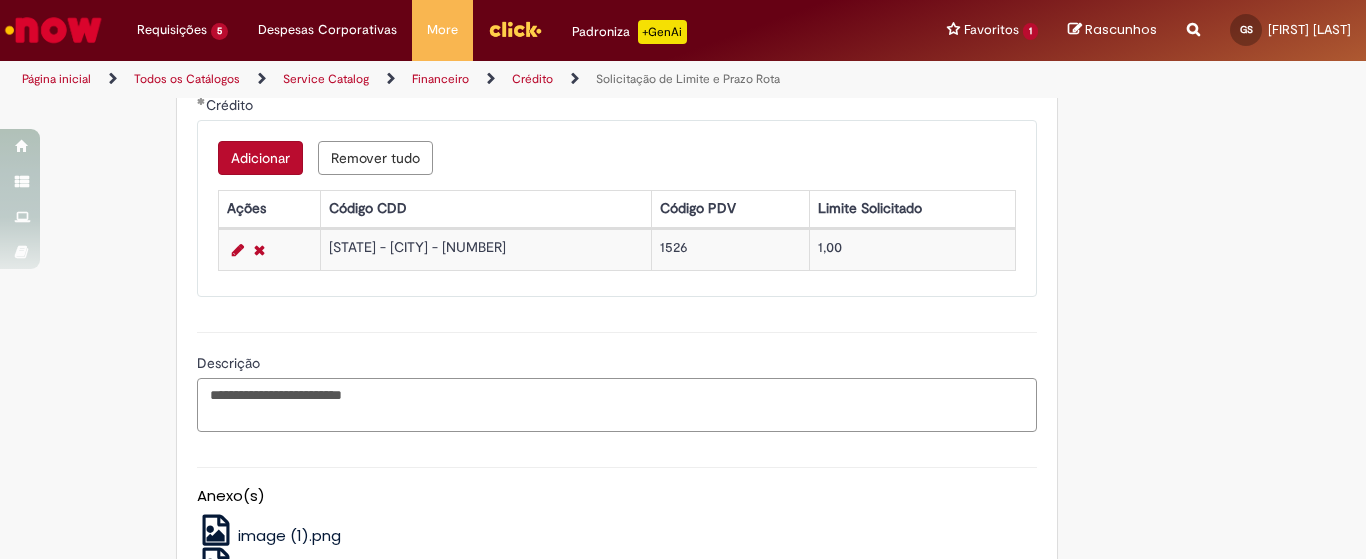 paste on "**" 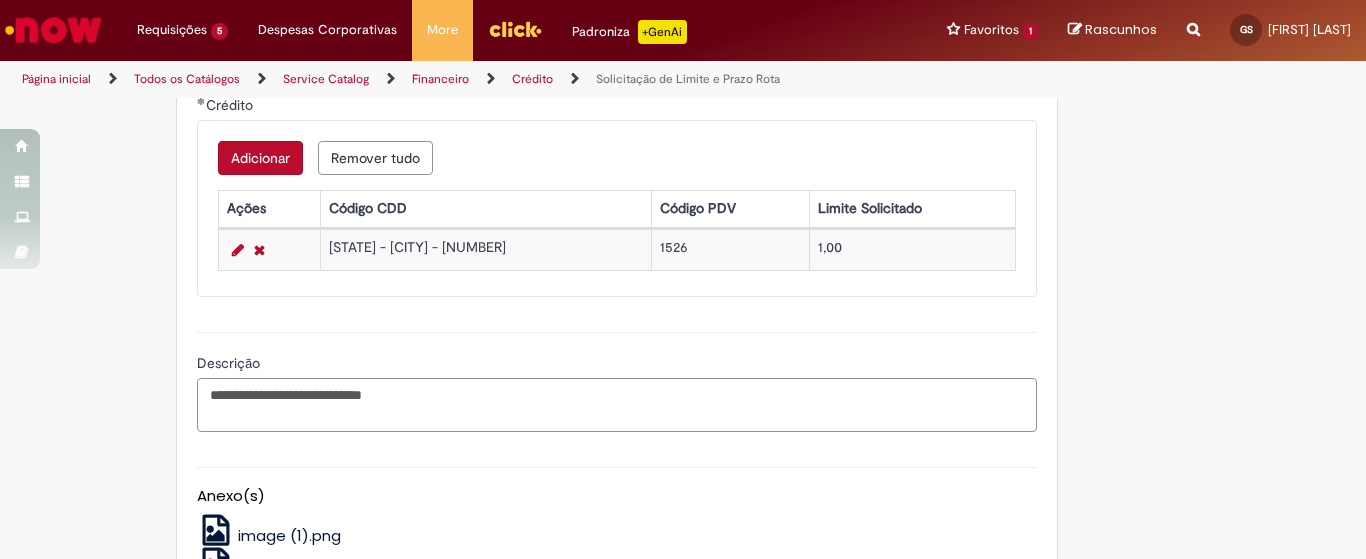 click on "**********" at bounding box center (617, 405) 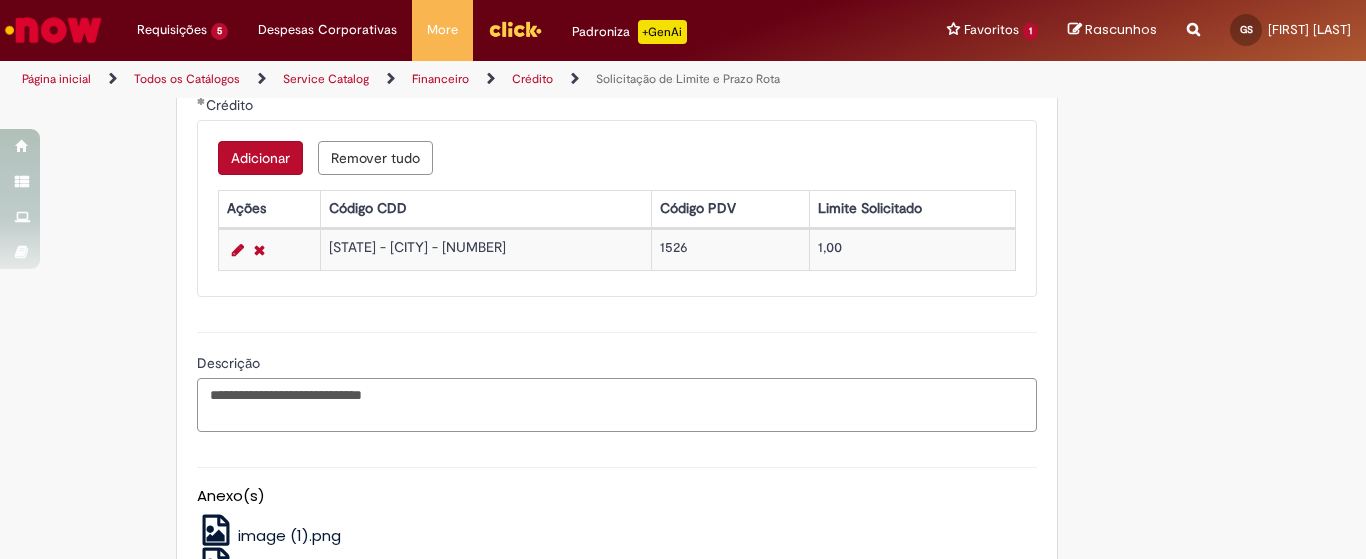 click on "**********" at bounding box center (617, 405) 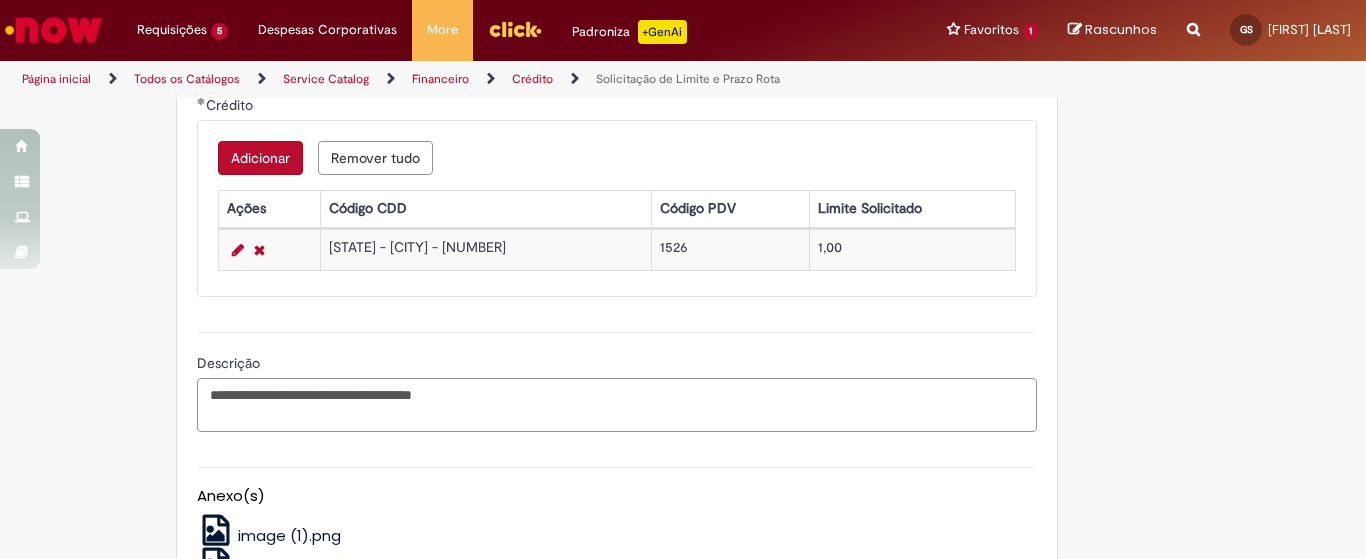 click on "**********" at bounding box center (617, 405) 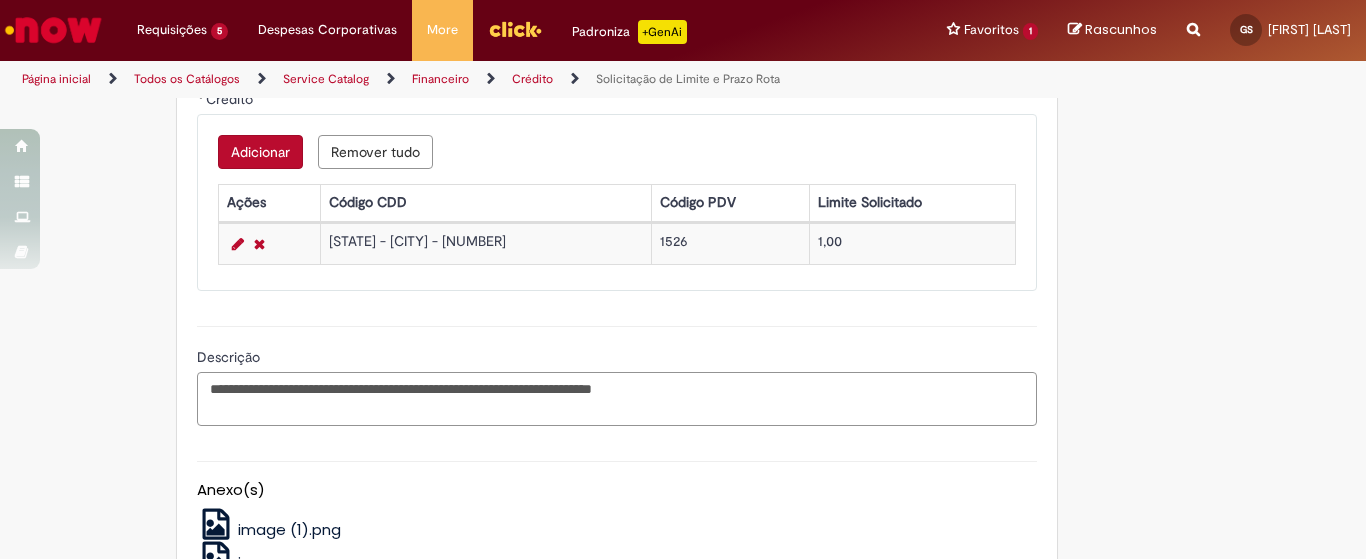 scroll, scrollTop: 1006, scrollLeft: 0, axis: vertical 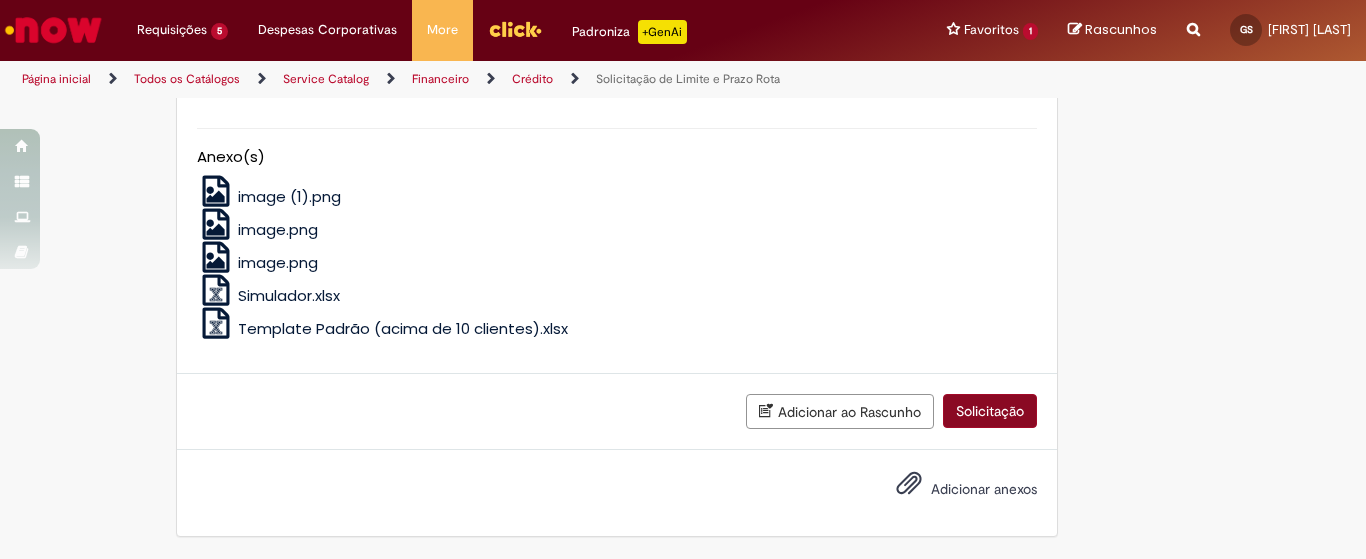 type on "**********" 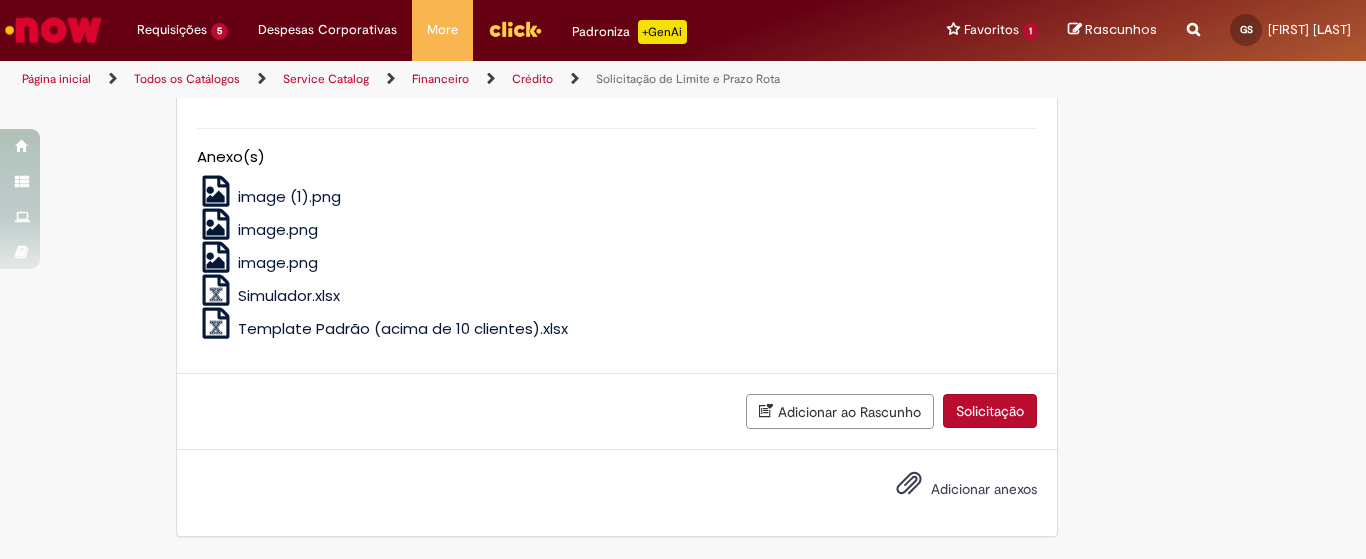 click on "Solicitação" at bounding box center (990, 411) 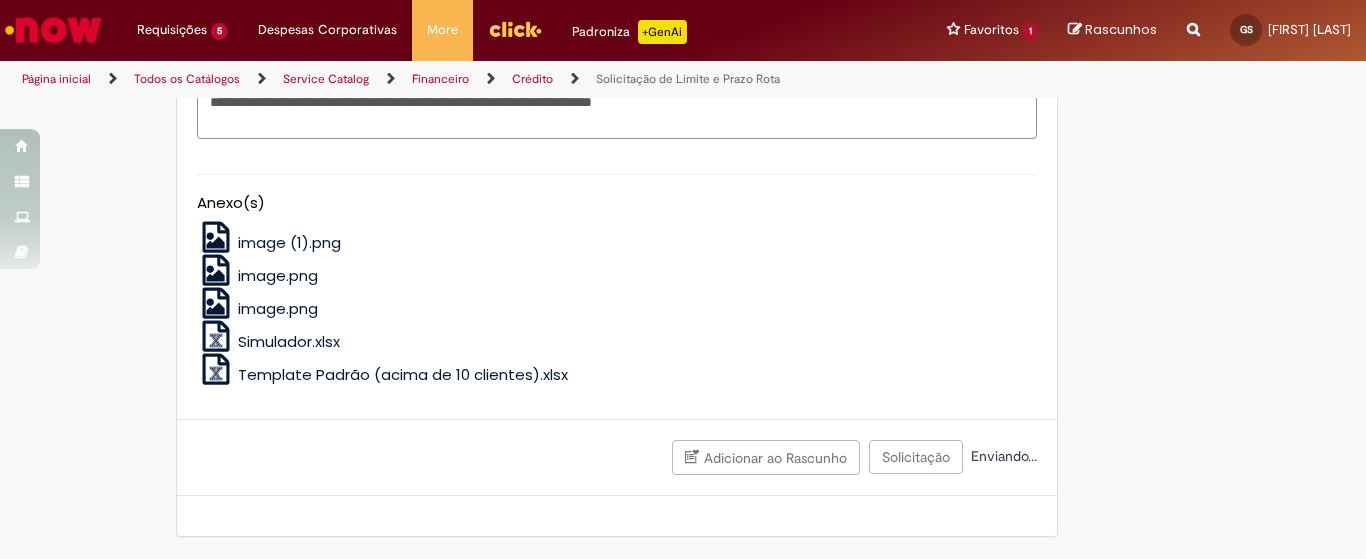 scroll, scrollTop: 1460, scrollLeft: 0, axis: vertical 